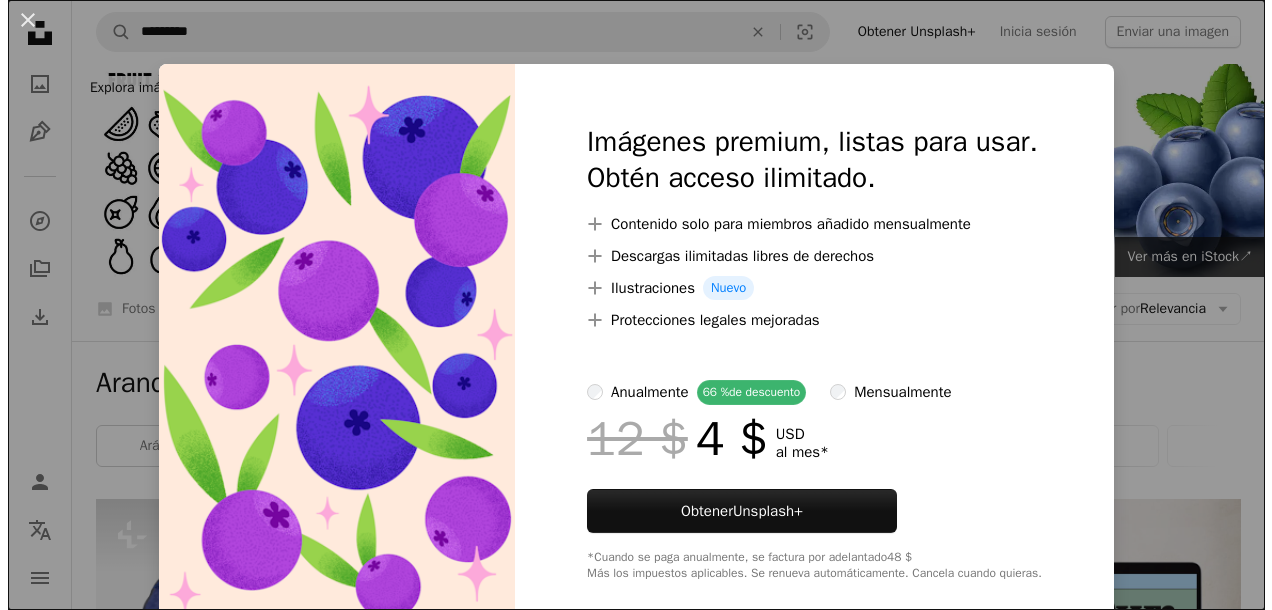 scroll, scrollTop: 1038, scrollLeft: 0, axis: vertical 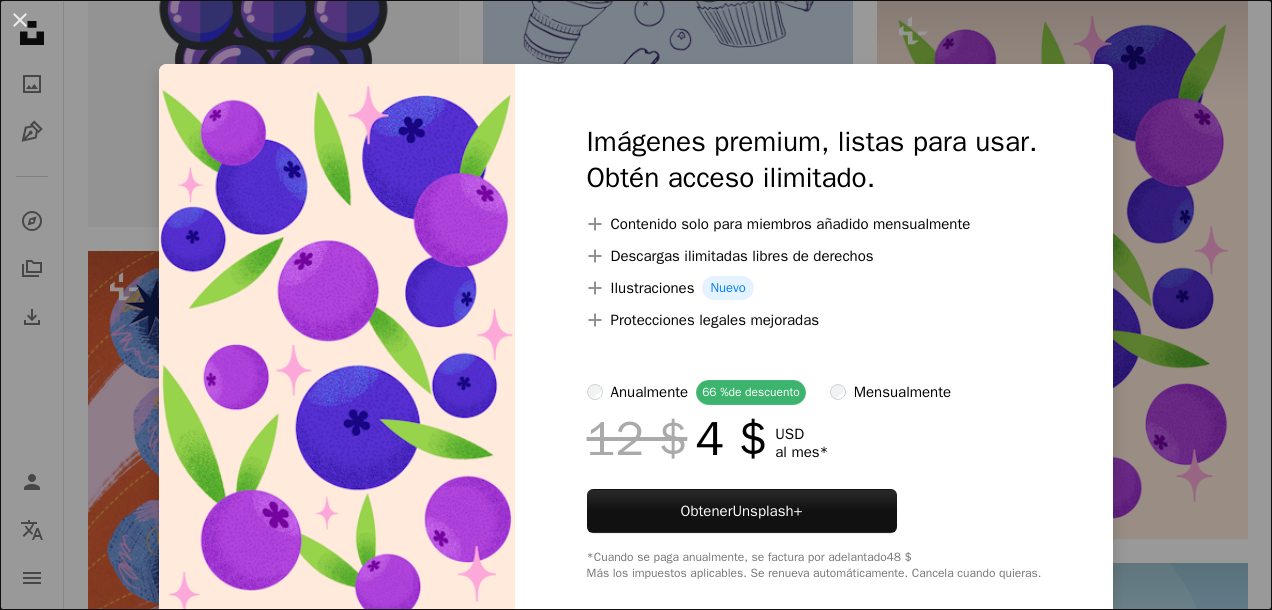click on "An X shape Imágenes premium, listas para usar. Obtén acceso ilimitado. A plus sign Contenido solo para miembros añadido mensualmente A plus sign Descargas ilimitadas libres de derechos A plus sign Ilustraciones  Nuevo A plus sign Protecciones legales mejoradas anualmente 66 %  de descuento mensualmente 12 $   4 $ USD al mes * Obtener  Unsplash+ *Cuando se paga anualmente, se factura por adelantado  48 $ Más los impuestos aplicables. Se renueva automáticamente. Cancela cuando quieras." at bounding box center (636, 305) 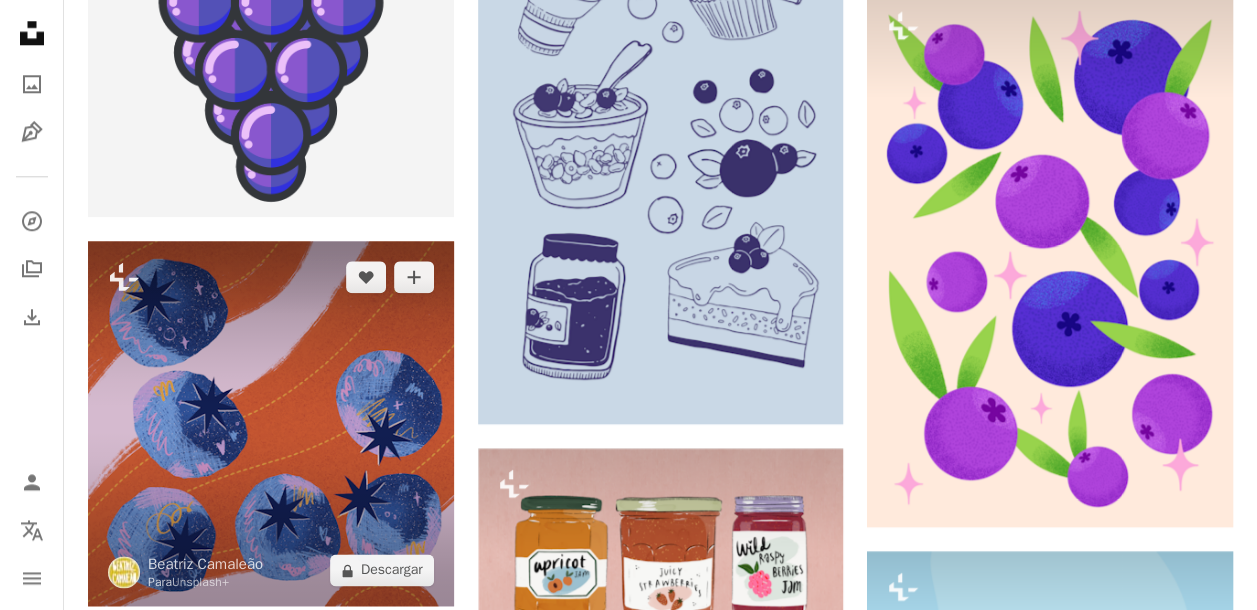 click at bounding box center (271, 424) 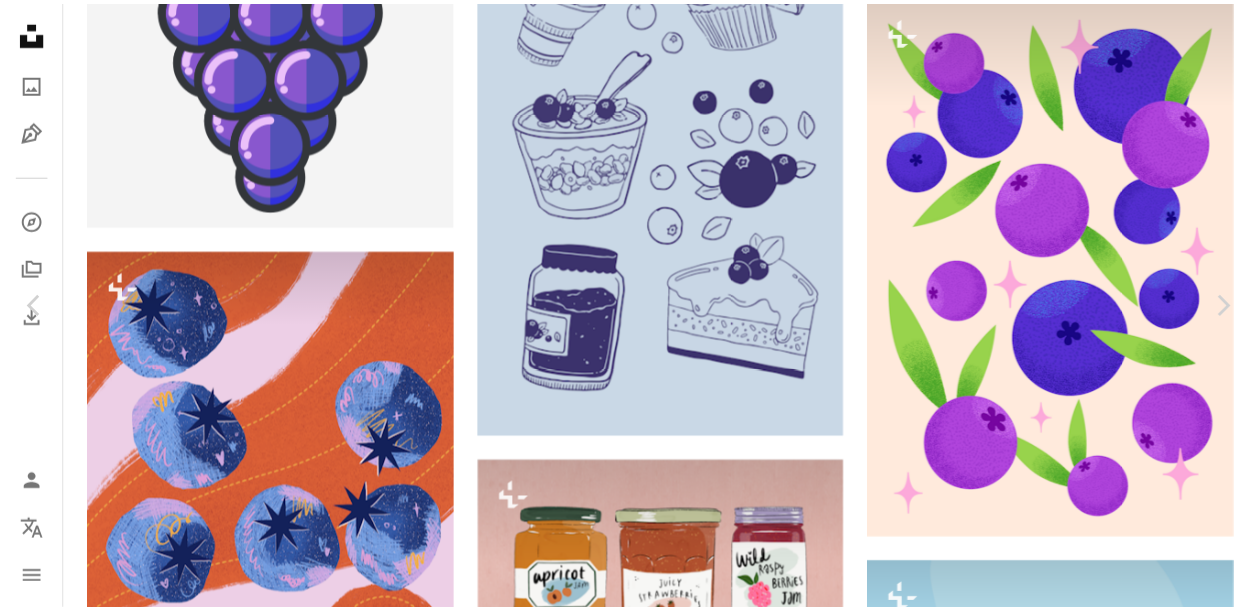 scroll, scrollTop: 200, scrollLeft: 0, axis: vertical 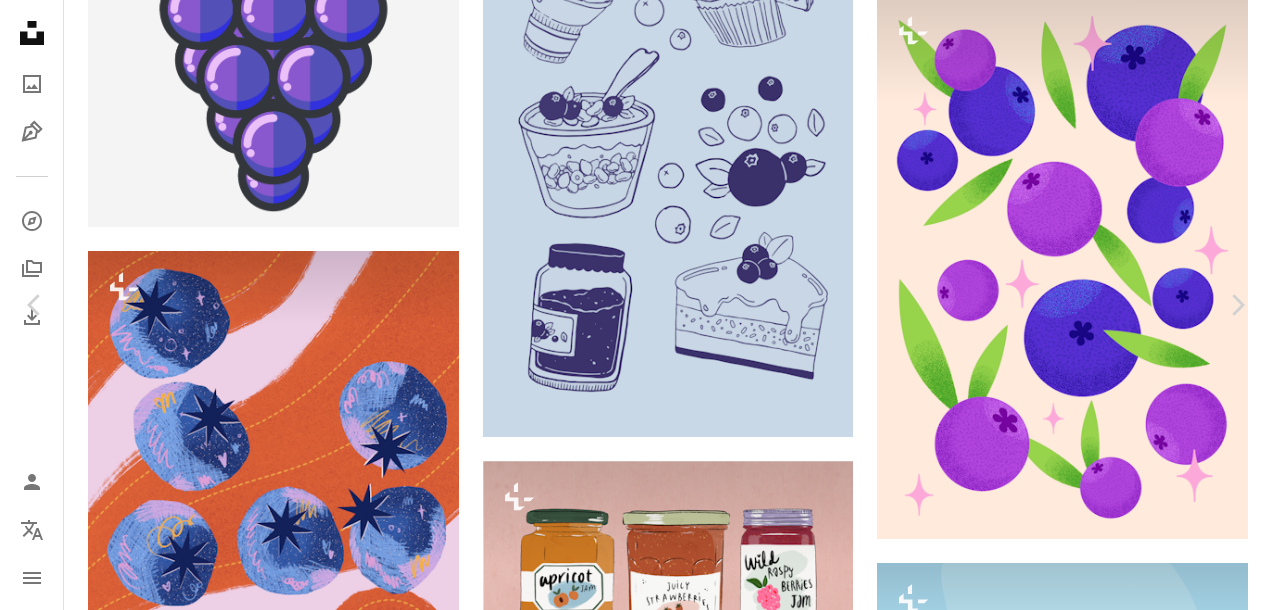 click on "An X shape" at bounding box center (20, 20) 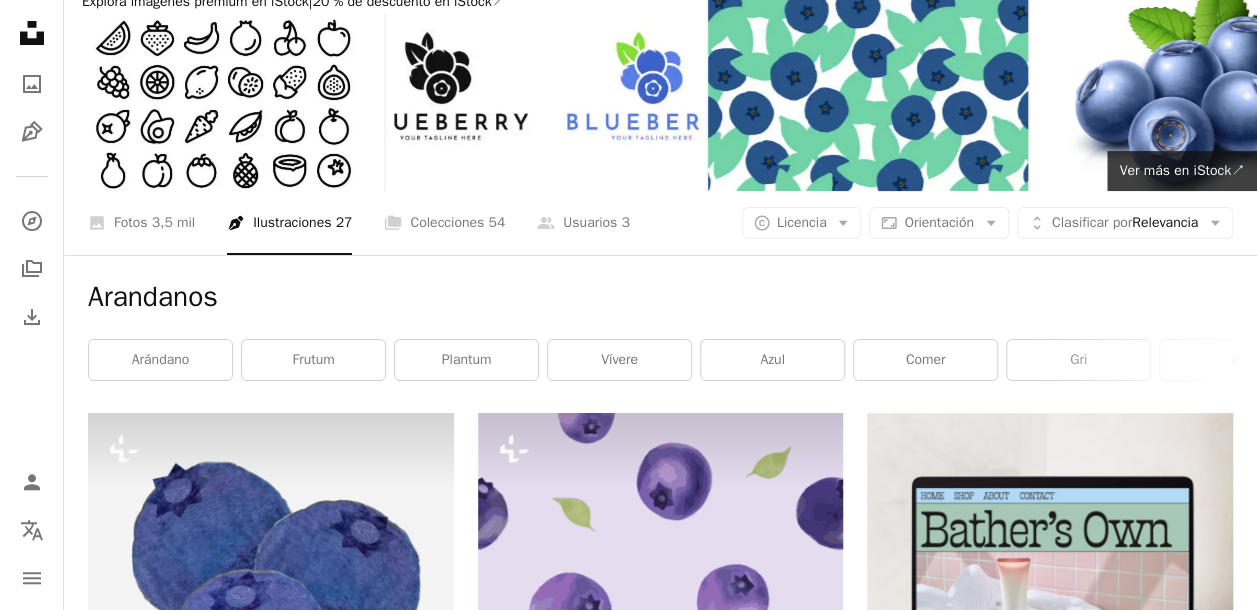 scroll, scrollTop: 0, scrollLeft: 0, axis: both 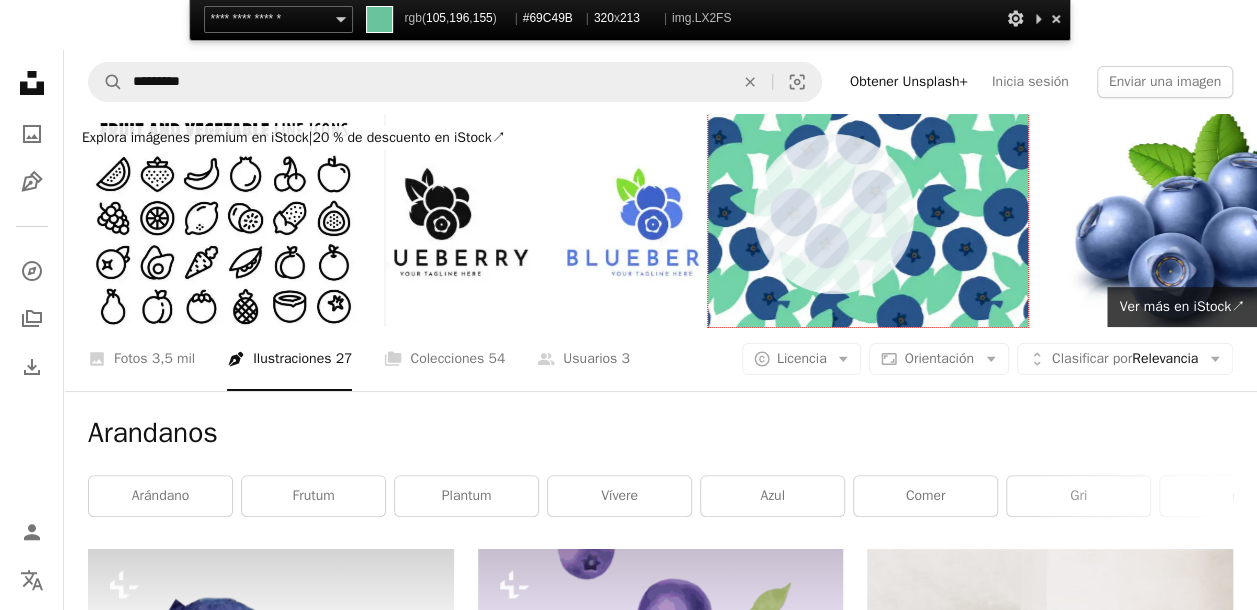 click at bounding box center [868, 220] 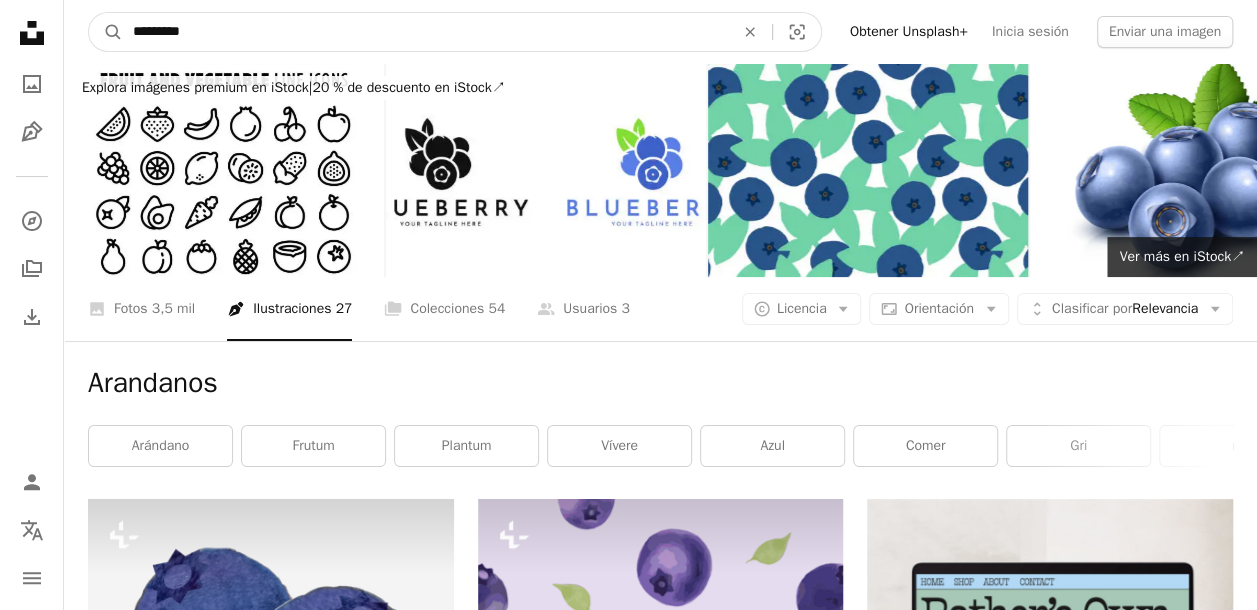 drag, startPoint x: 203, startPoint y: 36, endPoint x: 81, endPoint y: 24, distance: 122.588745 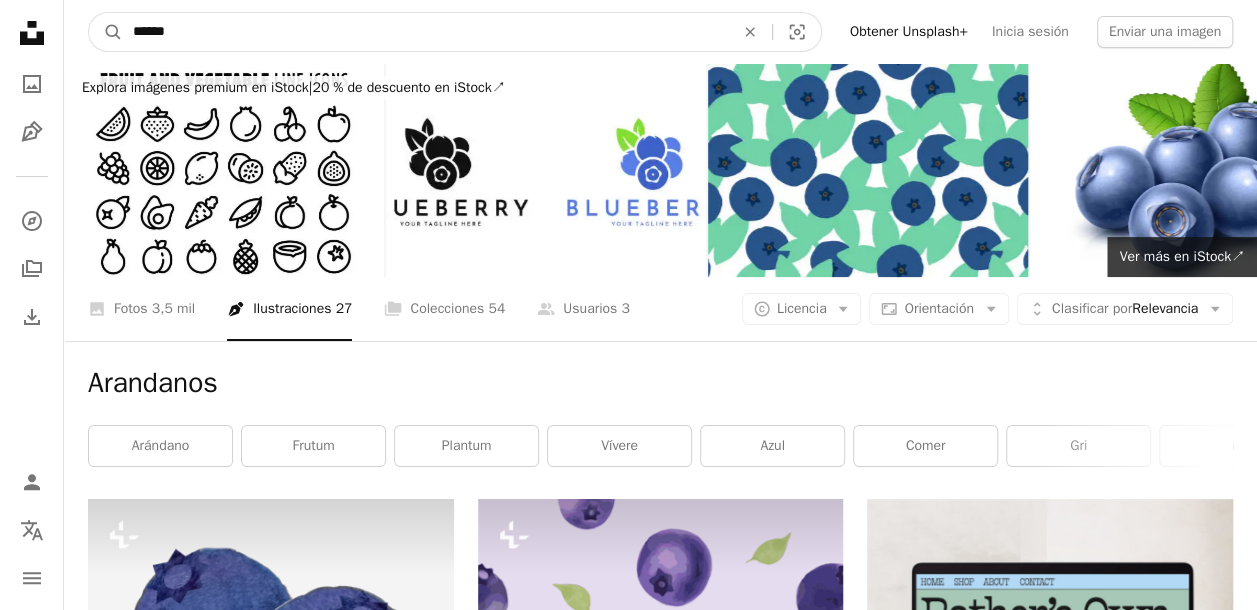 type on "******" 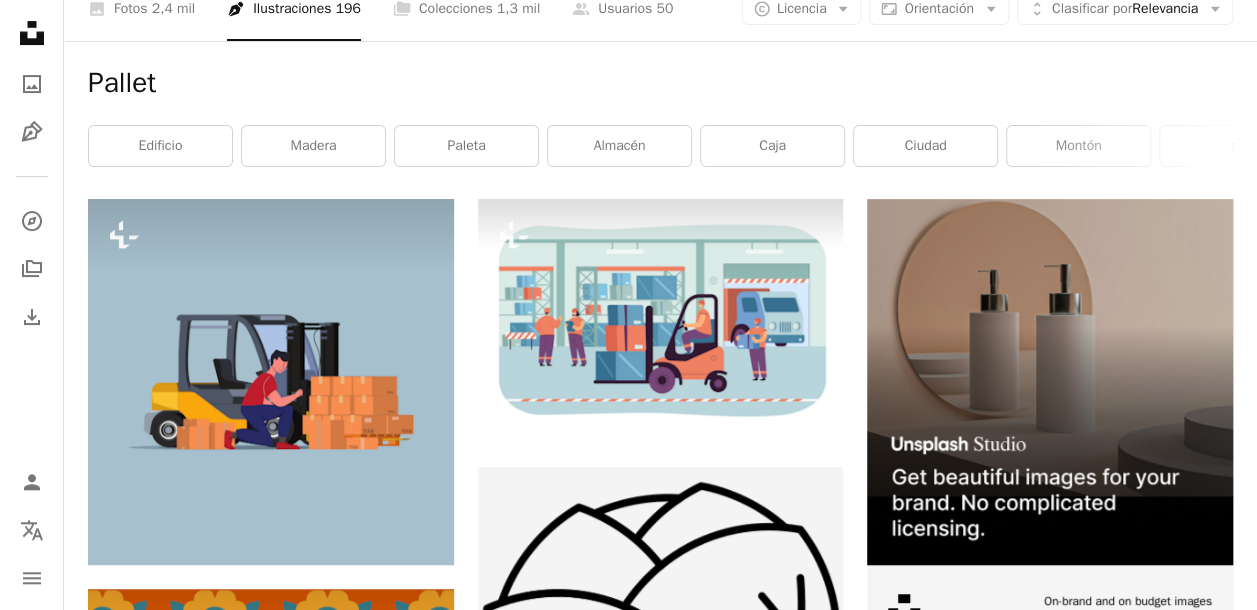 scroll, scrollTop: 0, scrollLeft: 0, axis: both 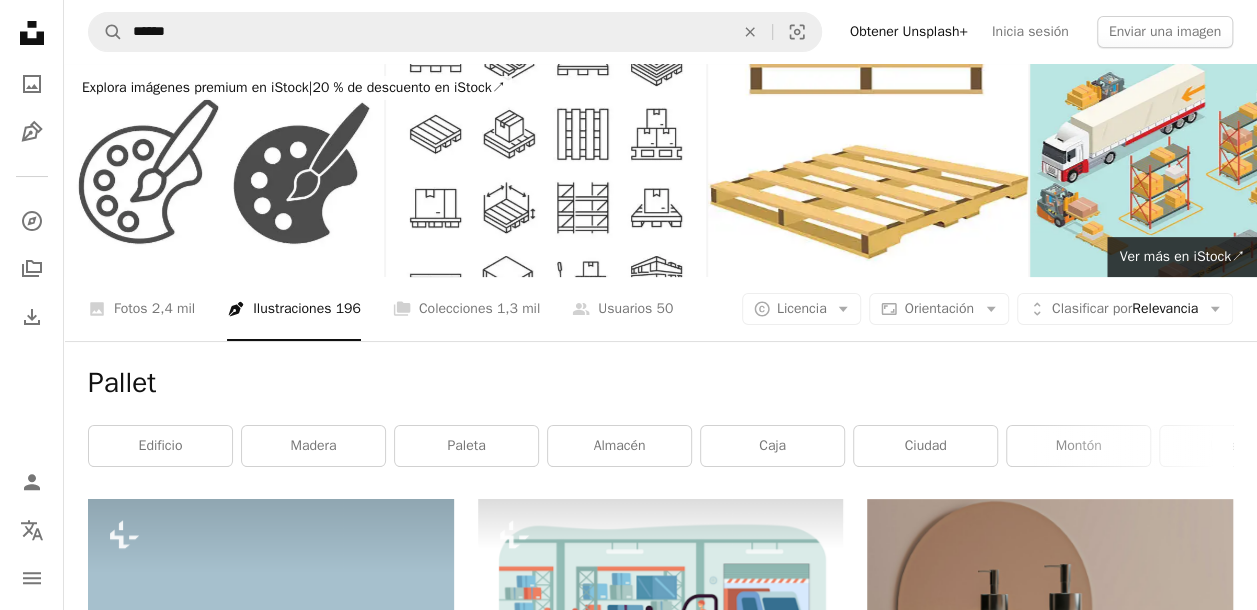 click at bounding box center [224, 170] 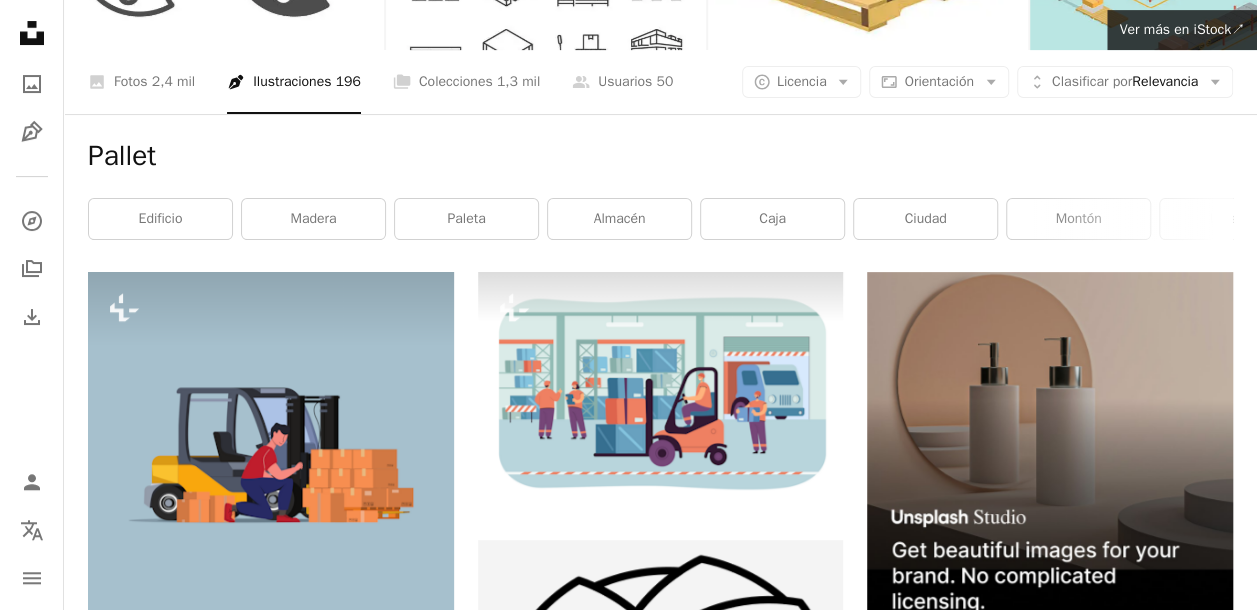 scroll, scrollTop: 200, scrollLeft: 0, axis: vertical 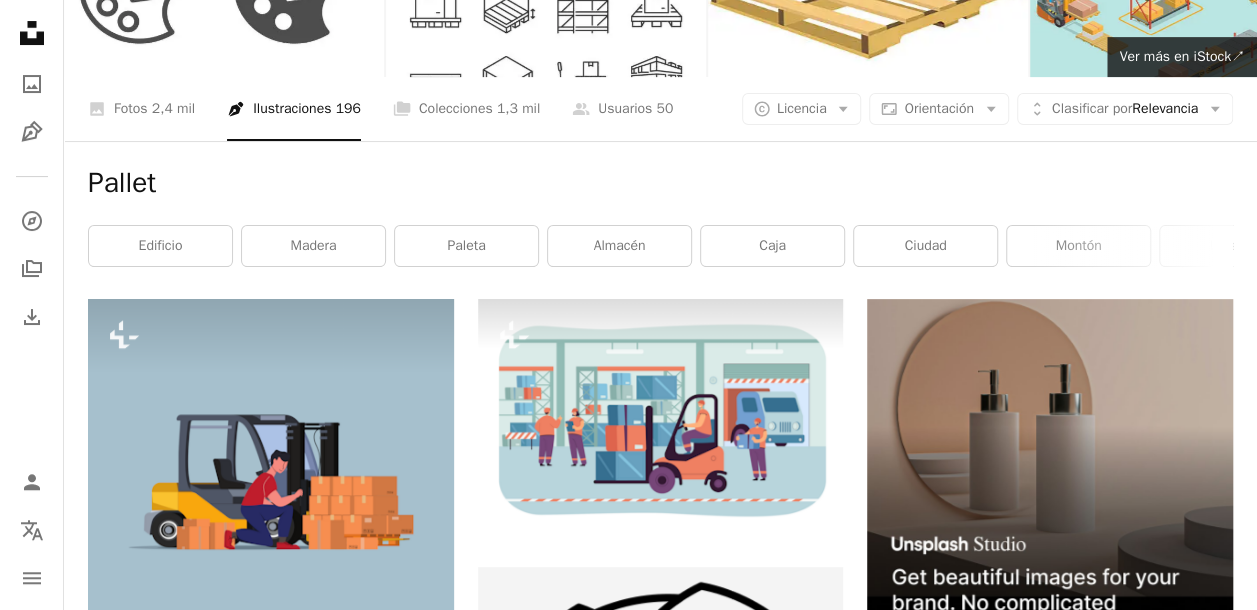 click on "2,4 mil" at bounding box center [173, 109] 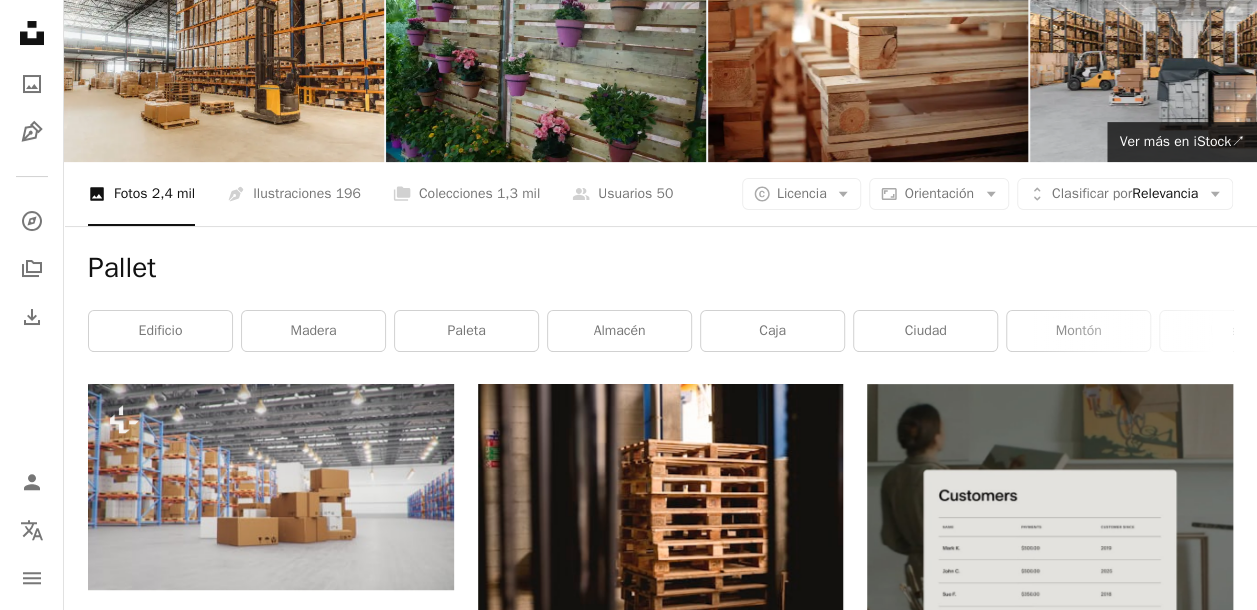 scroll, scrollTop: 0, scrollLeft: 0, axis: both 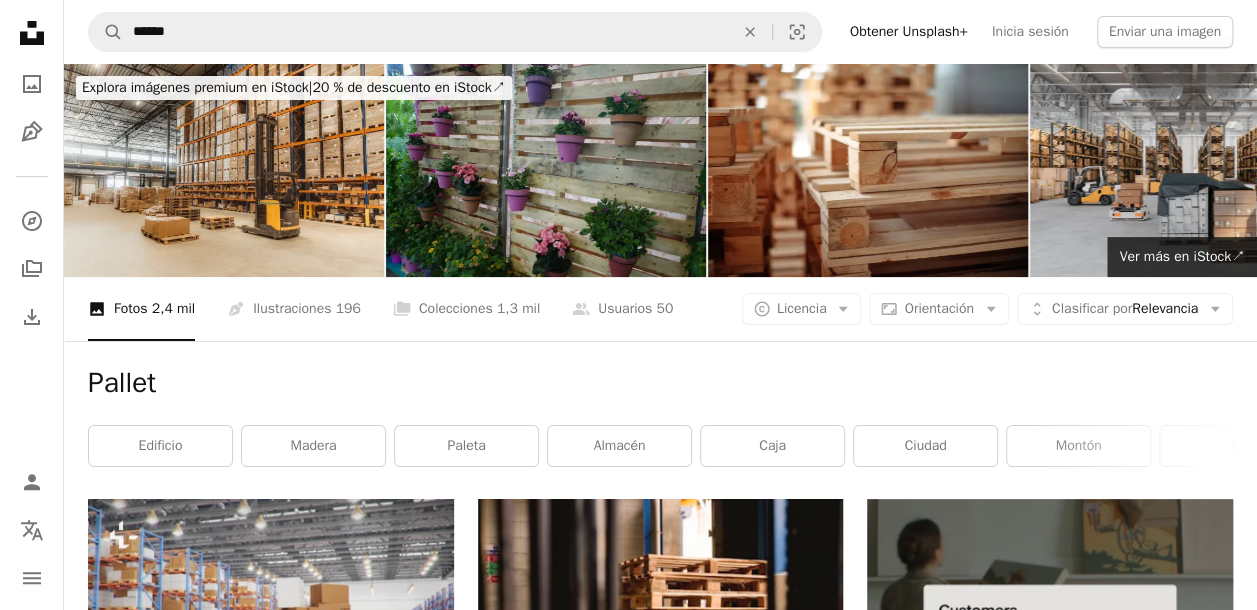click on "Pen Tool Ilustraciones   196" at bounding box center (294, 309) 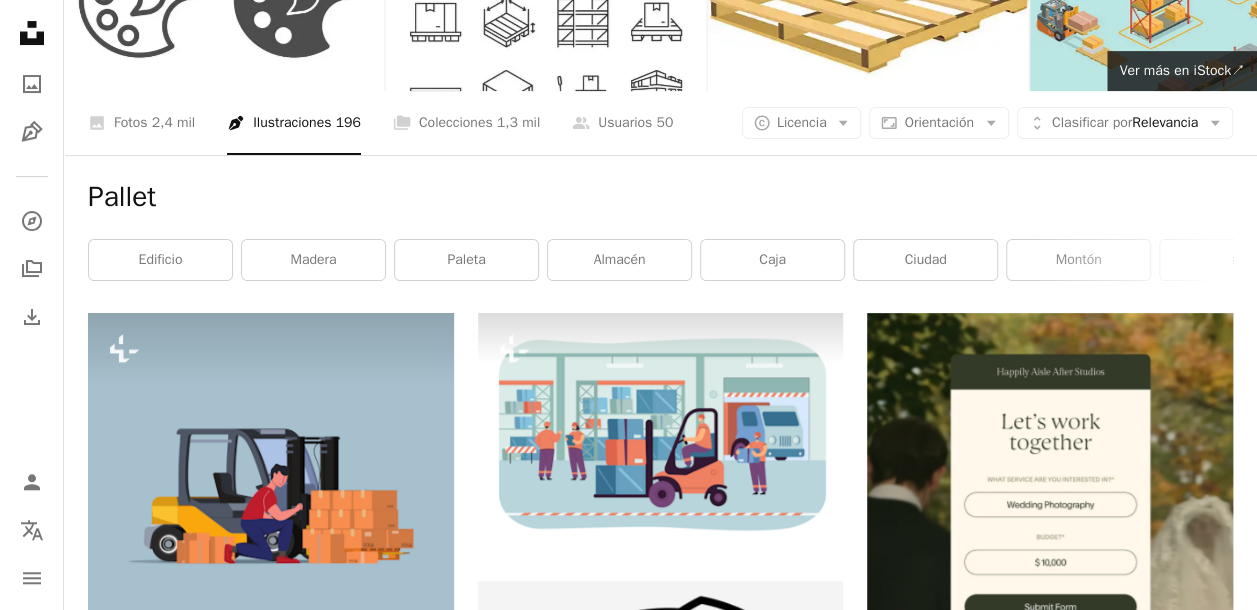 scroll, scrollTop: 0, scrollLeft: 0, axis: both 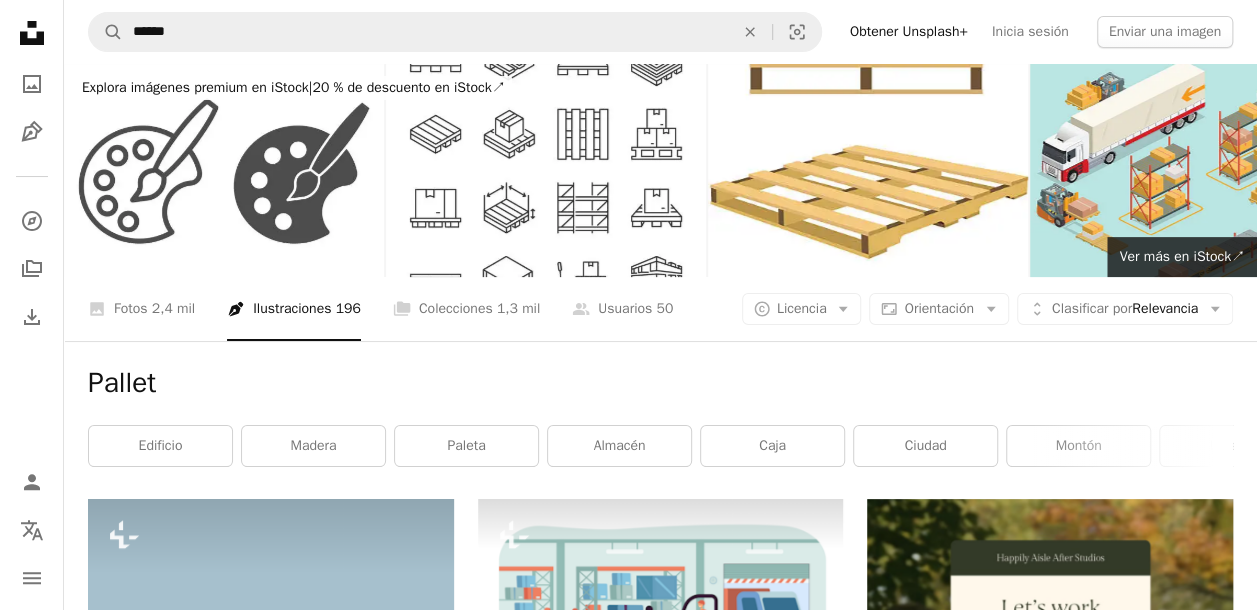 click on "A stack of folders Colecciones   1,3 mil" at bounding box center [466, 309] 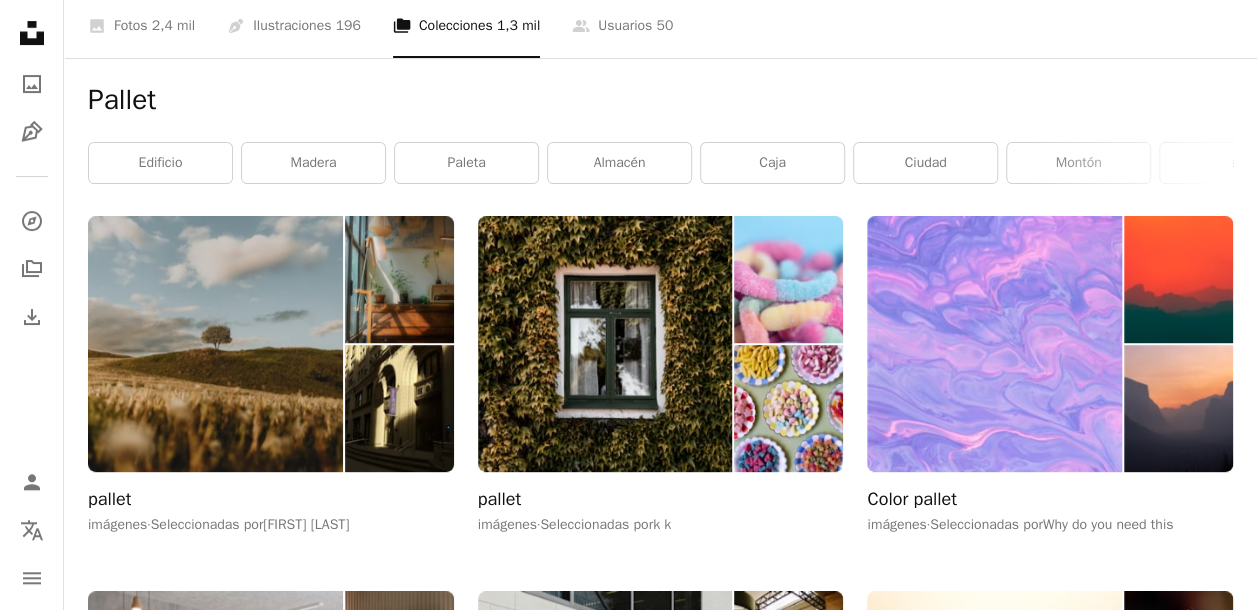 scroll, scrollTop: 0, scrollLeft: 0, axis: both 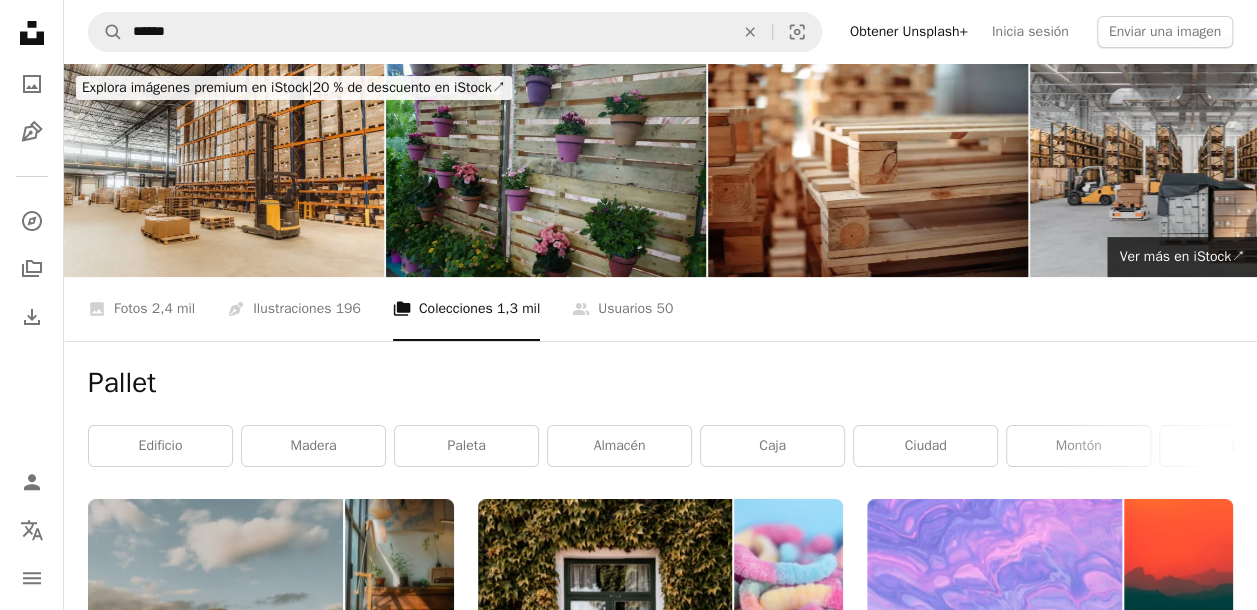 click on "Pen Tool Ilustraciones   196" at bounding box center [294, 309] 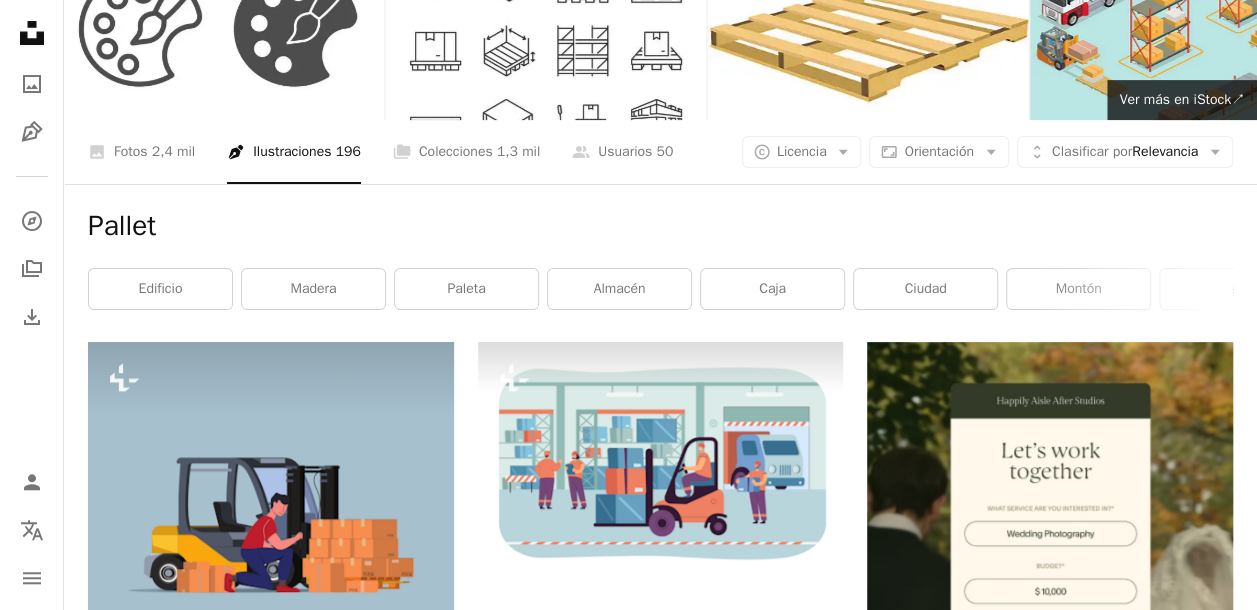 scroll, scrollTop: 200, scrollLeft: 0, axis: vertical 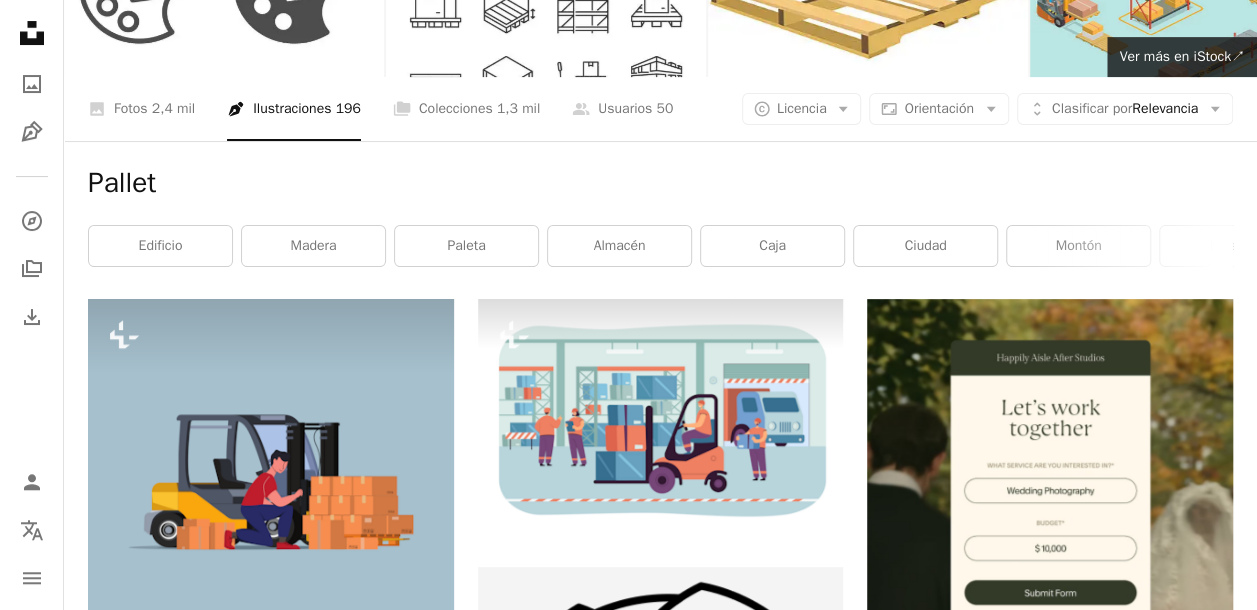 click on "paleta" at bounding box center (466, 246) 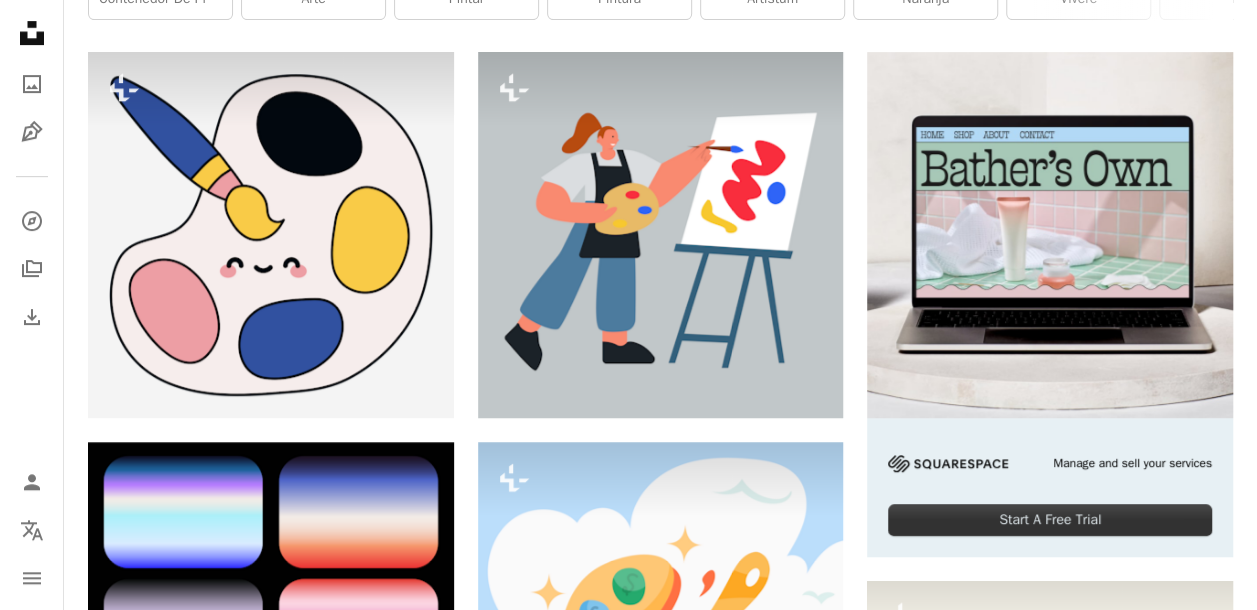 scroll, scrollTop: 0, scrollLeft: 0, axis: both 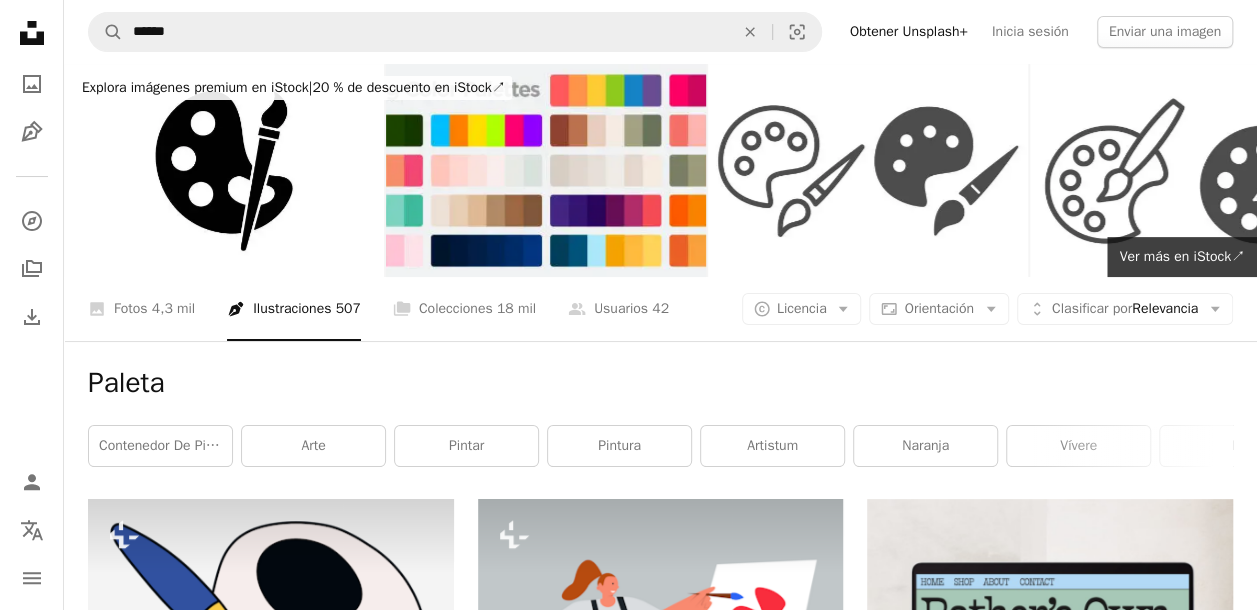 click on "A stack of folders Colecciones   18 mil" at bounding box center (464, 309) 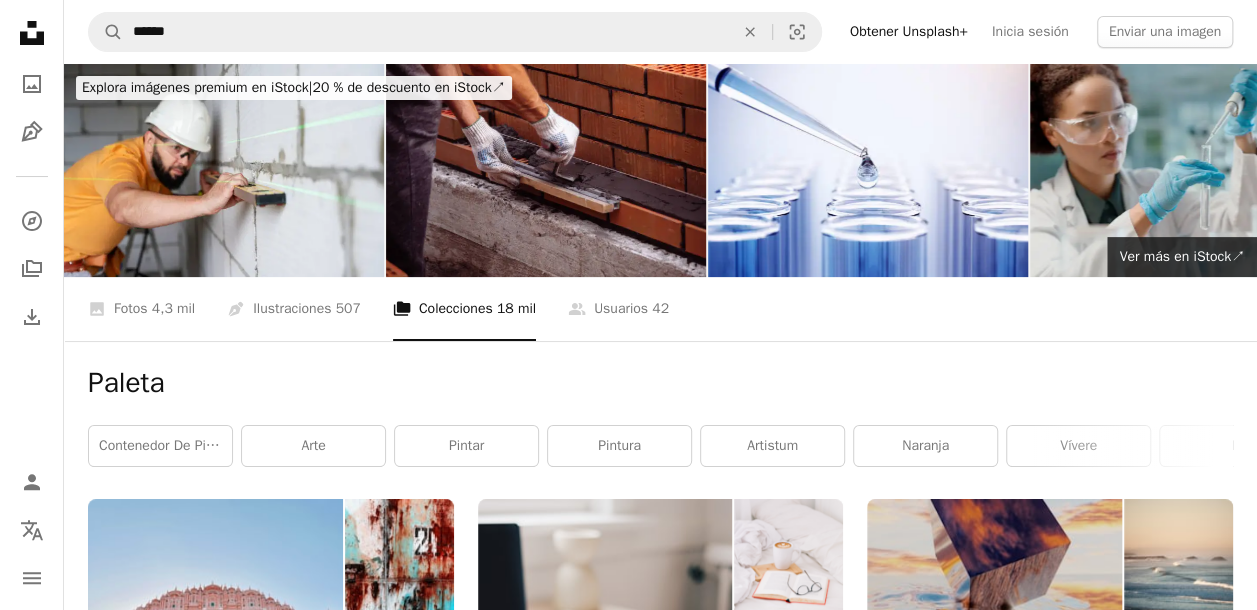 click on "A group of people Usuarios   42" at bounding box center (618, 309) 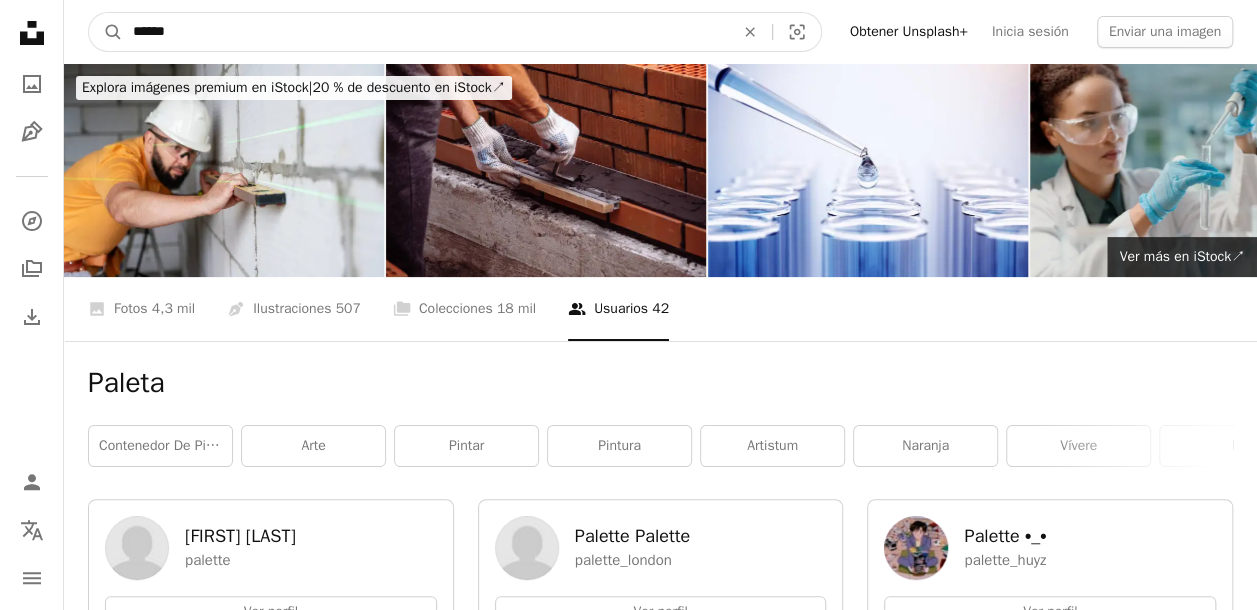 click on "******" at bounding box center [425, 32] 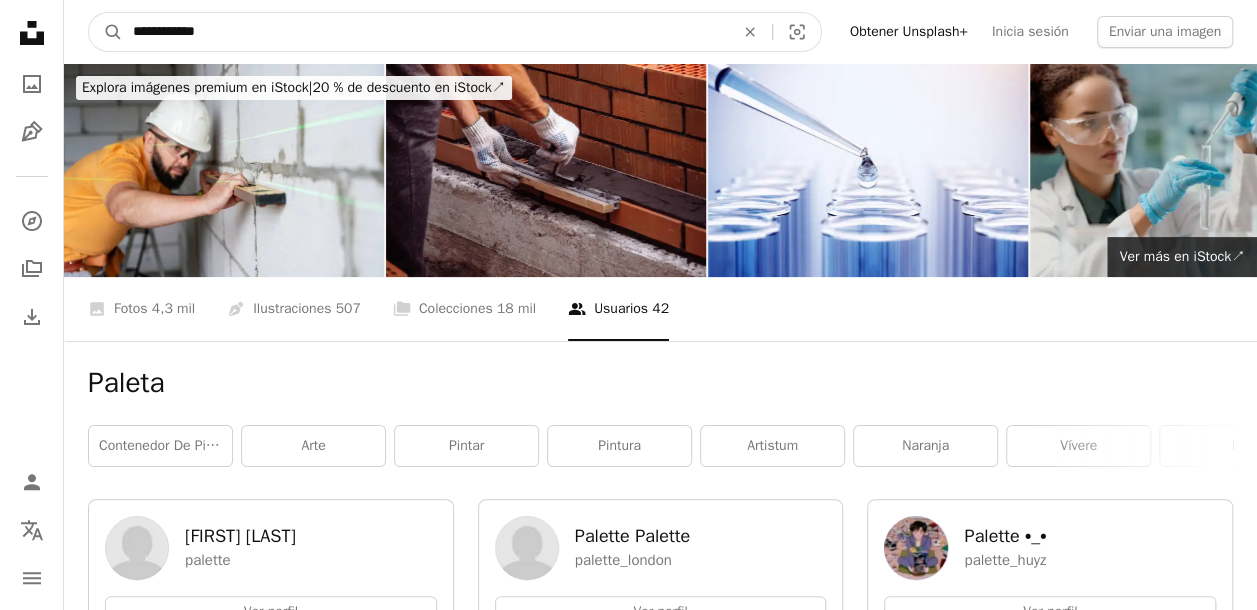 type on "**********" 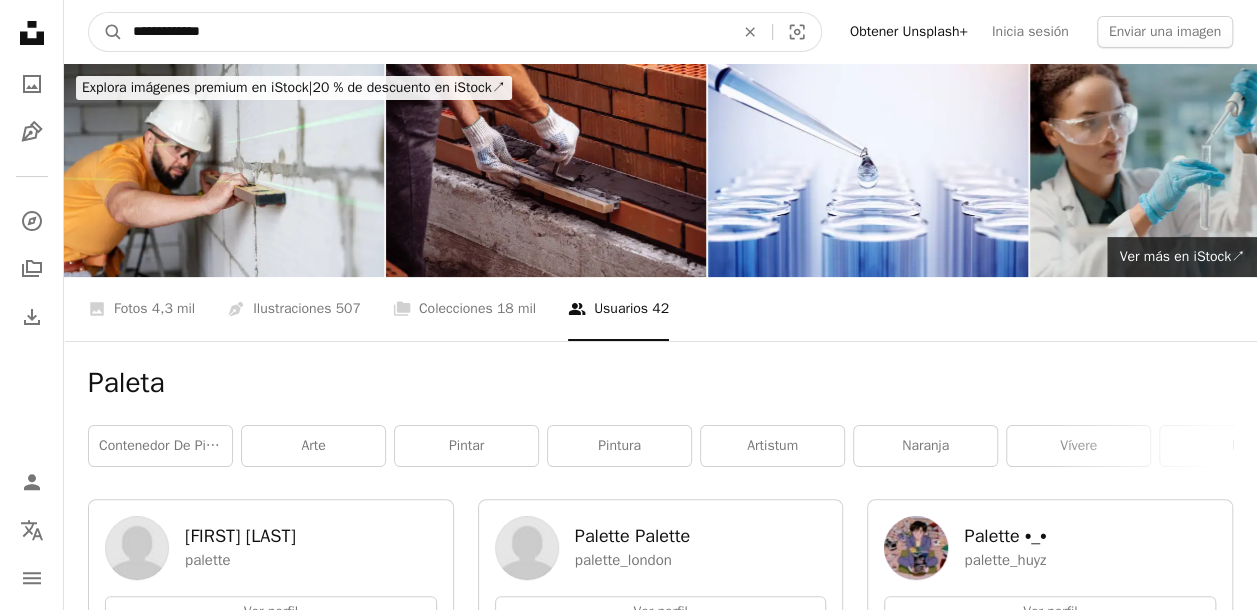 click on "A magnifying glass" at bounding box center (106, 32) 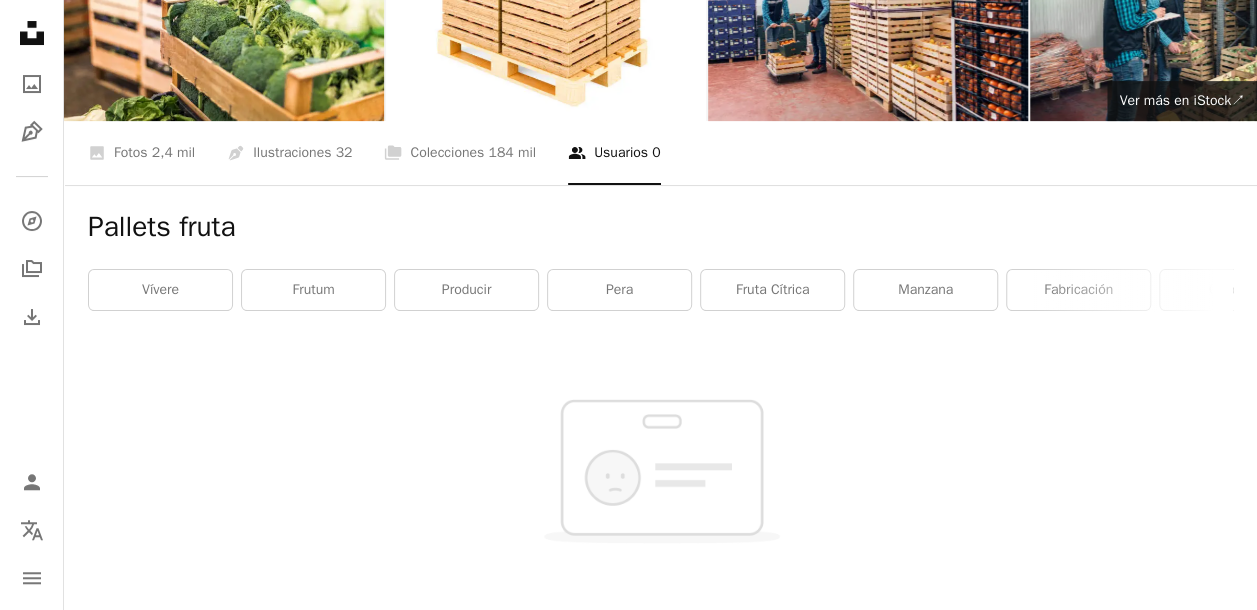 scroll, scrollTop: 0, scrollLeft: 0, axis: both 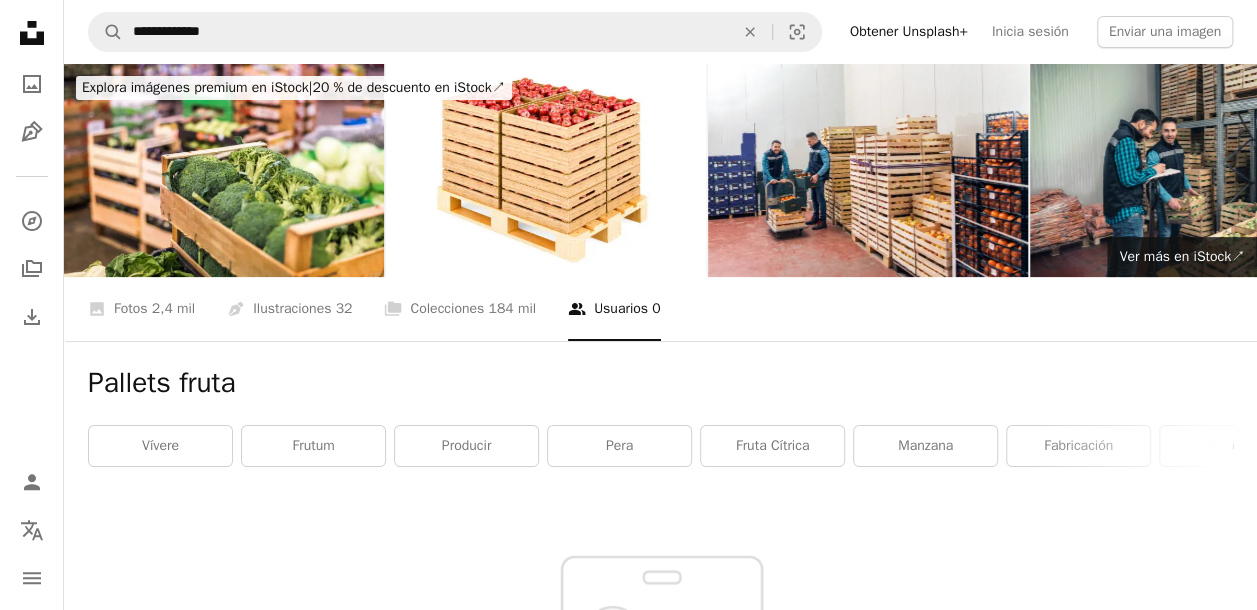 click on "frutum" at bounding box center [313, 446] 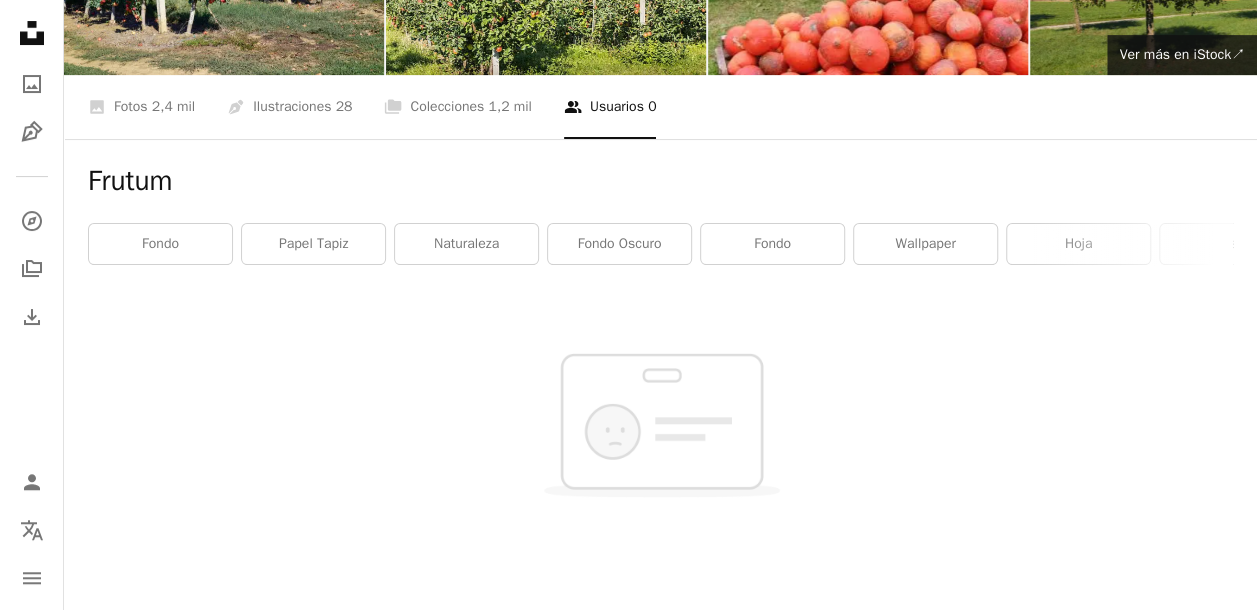 scroll, scrollTop: 0, scrollLeft: 0, axis: both 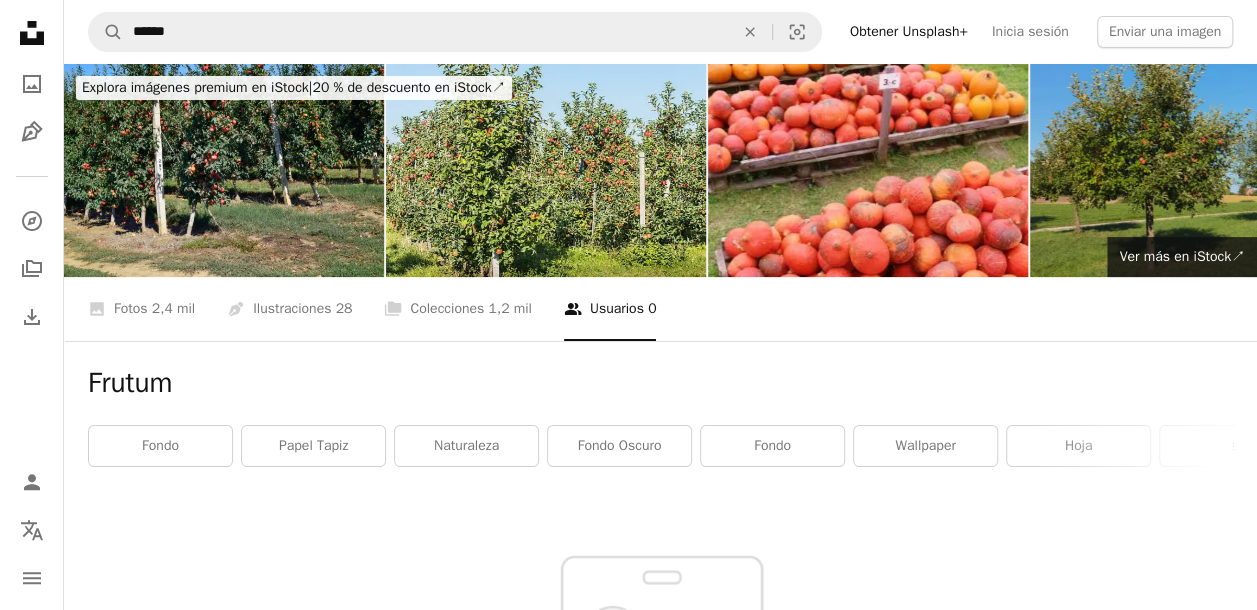 click on "naturaleza" at bounding box center (466, 446) 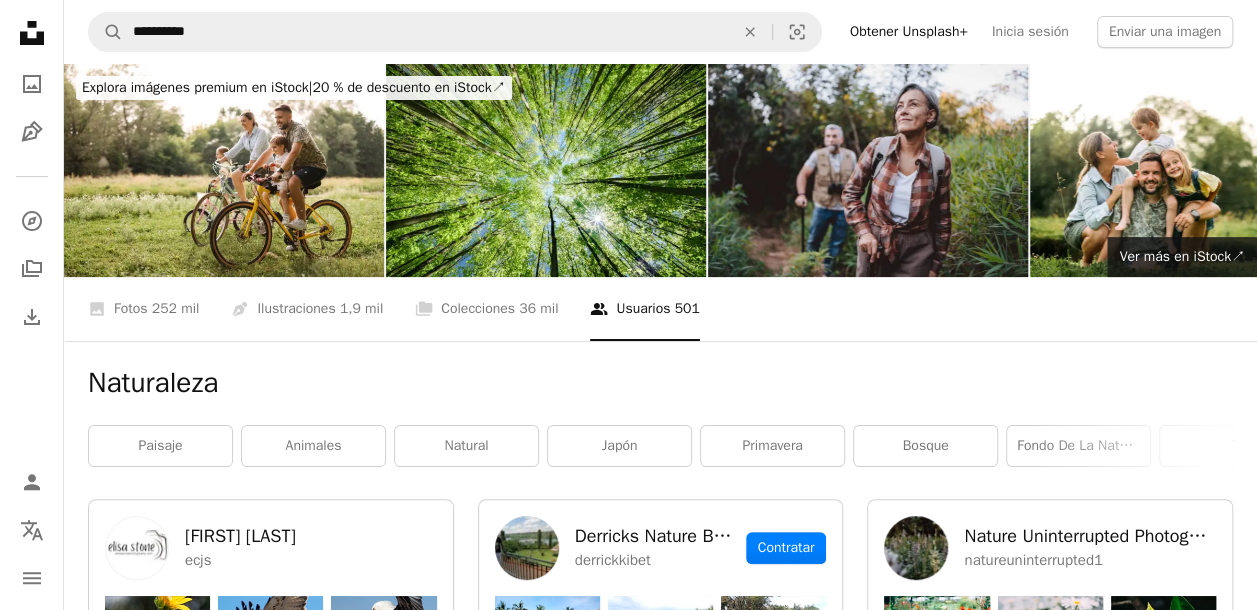click on "paisaje" at bounding box center (160, 446) 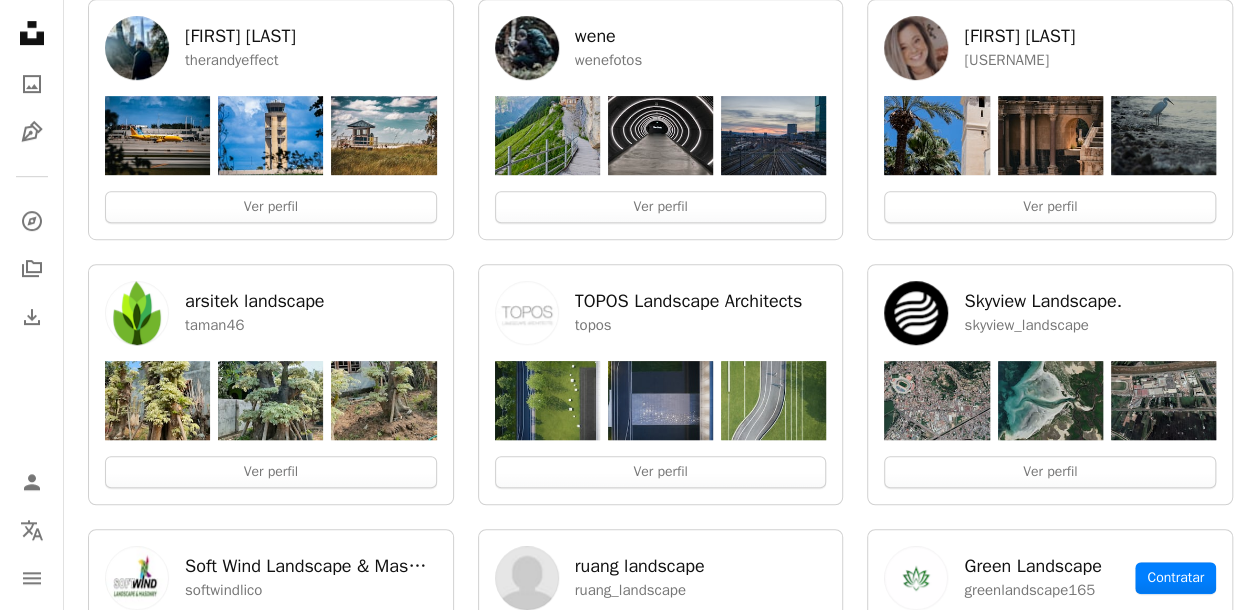 scroll, scrollTop: 0, scrollLeft: 0, axis: both 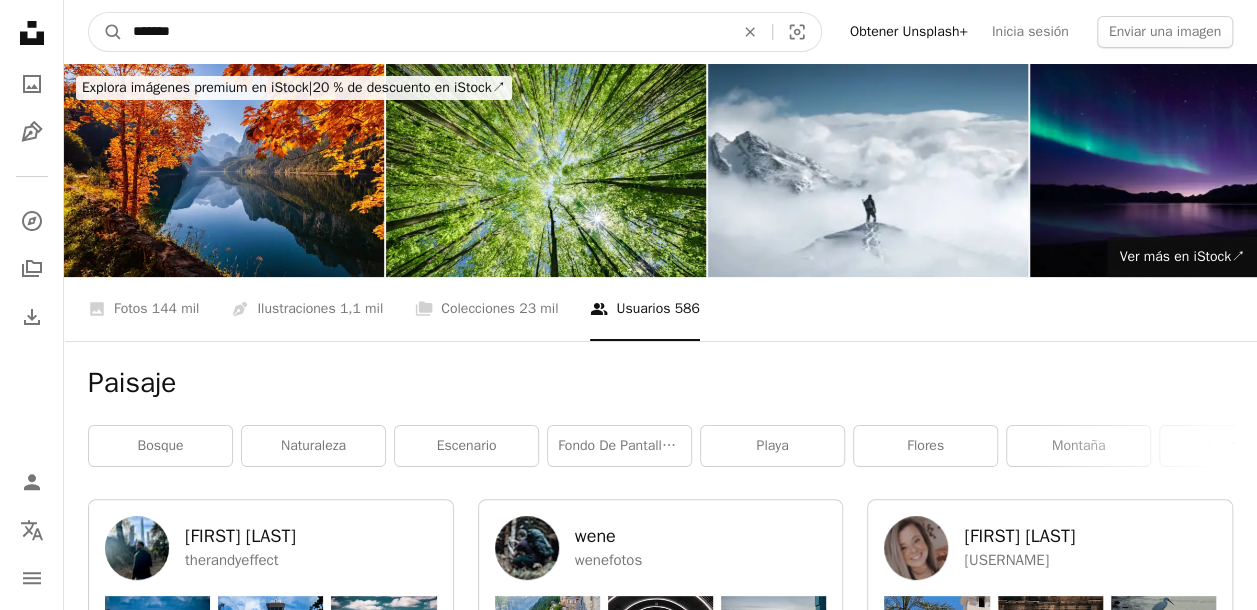 drag, startPoint x: 188, startPoint y: 28, endPoint x: 86, endPoint y: 40, distance: 102.70345 